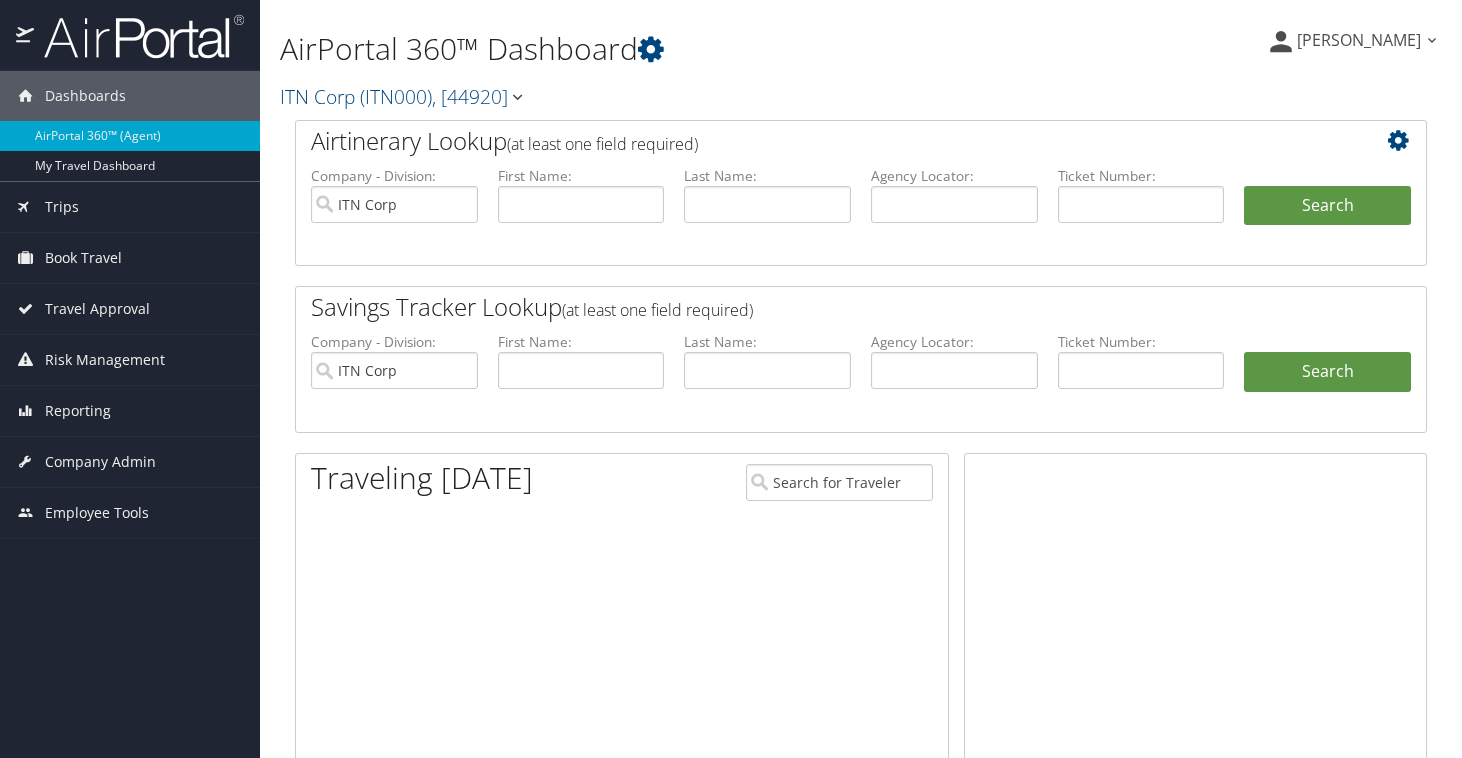 scroll, scrollTop: 0, scrollLeft: 0, axis: both 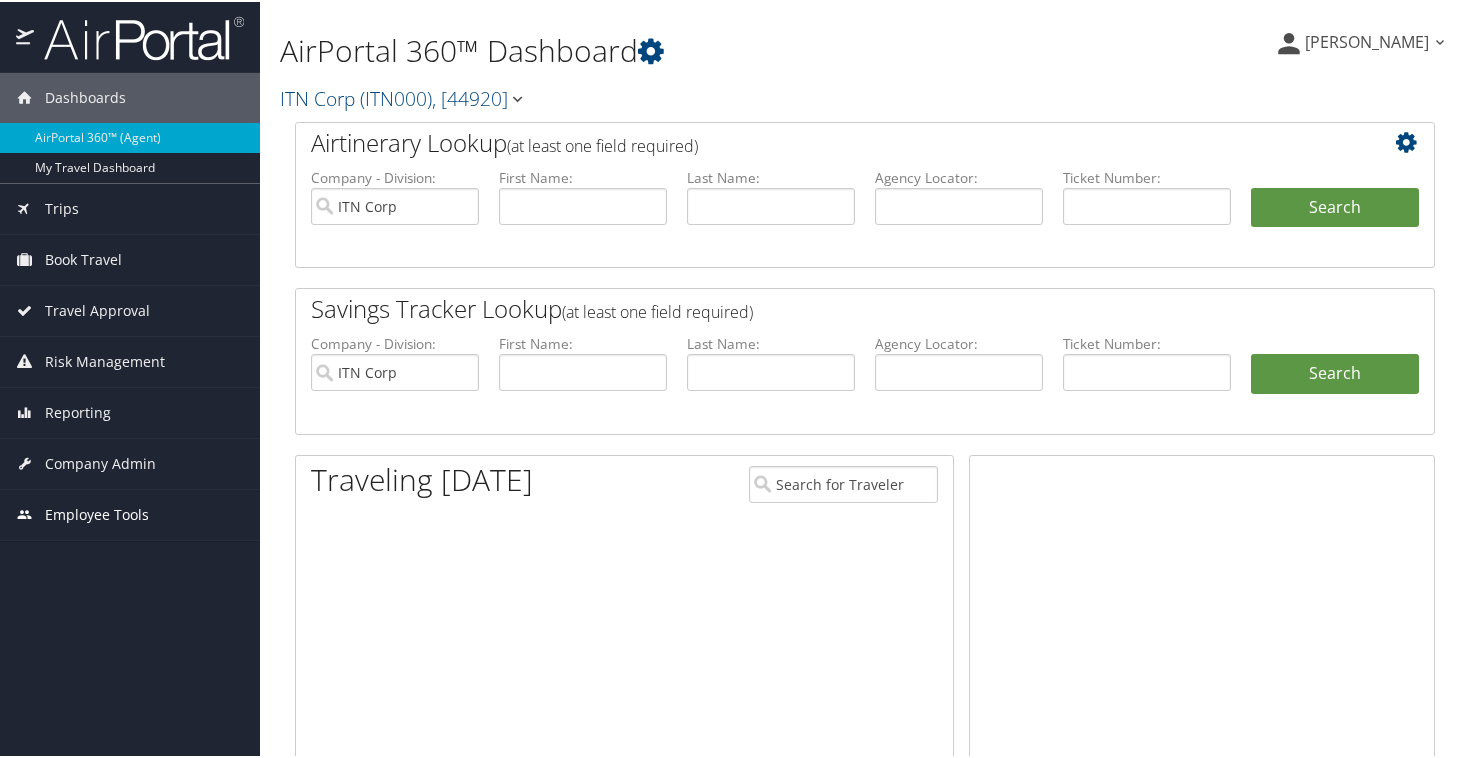 click at bounding box center [25, 512] 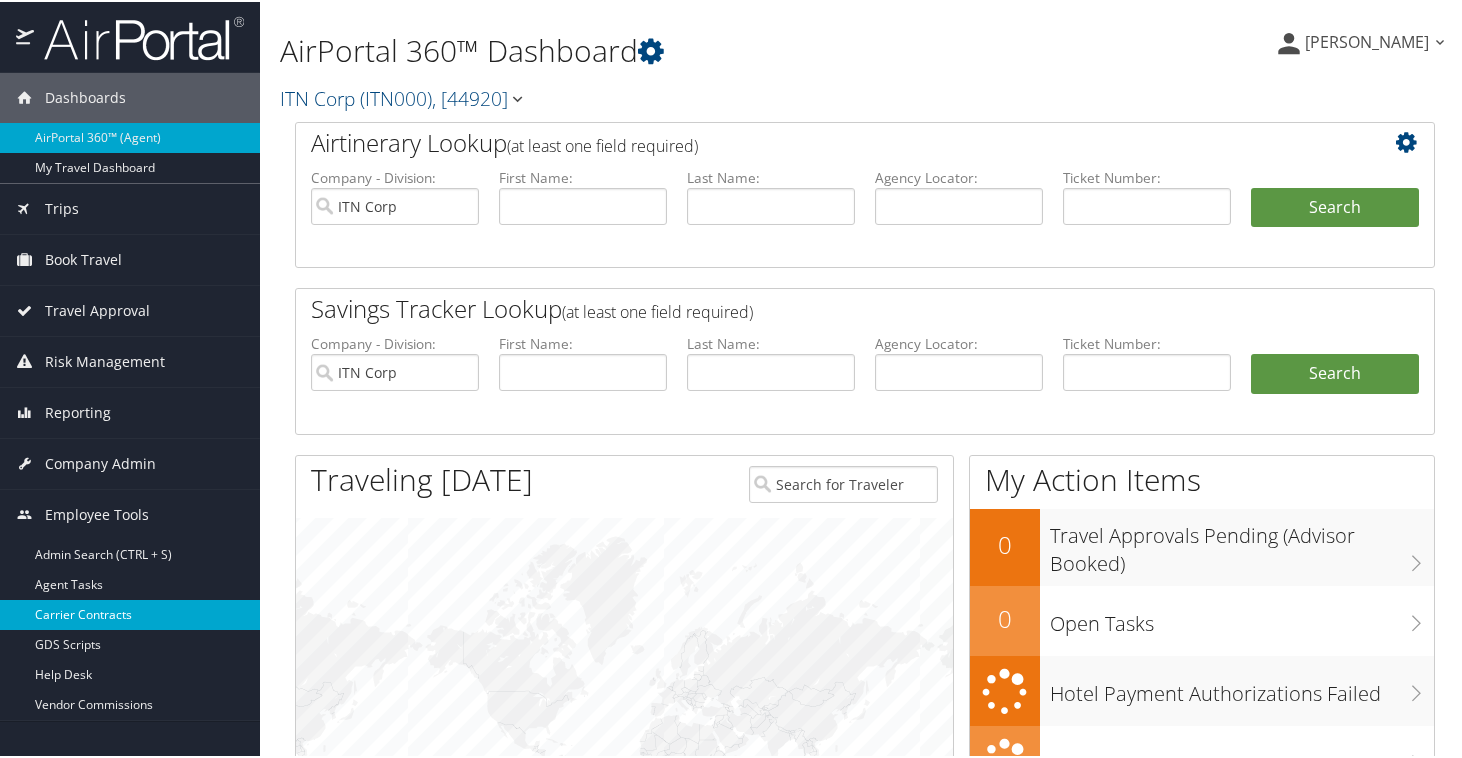 click on "Carrier Contracts" at bounding box center (130, 613) 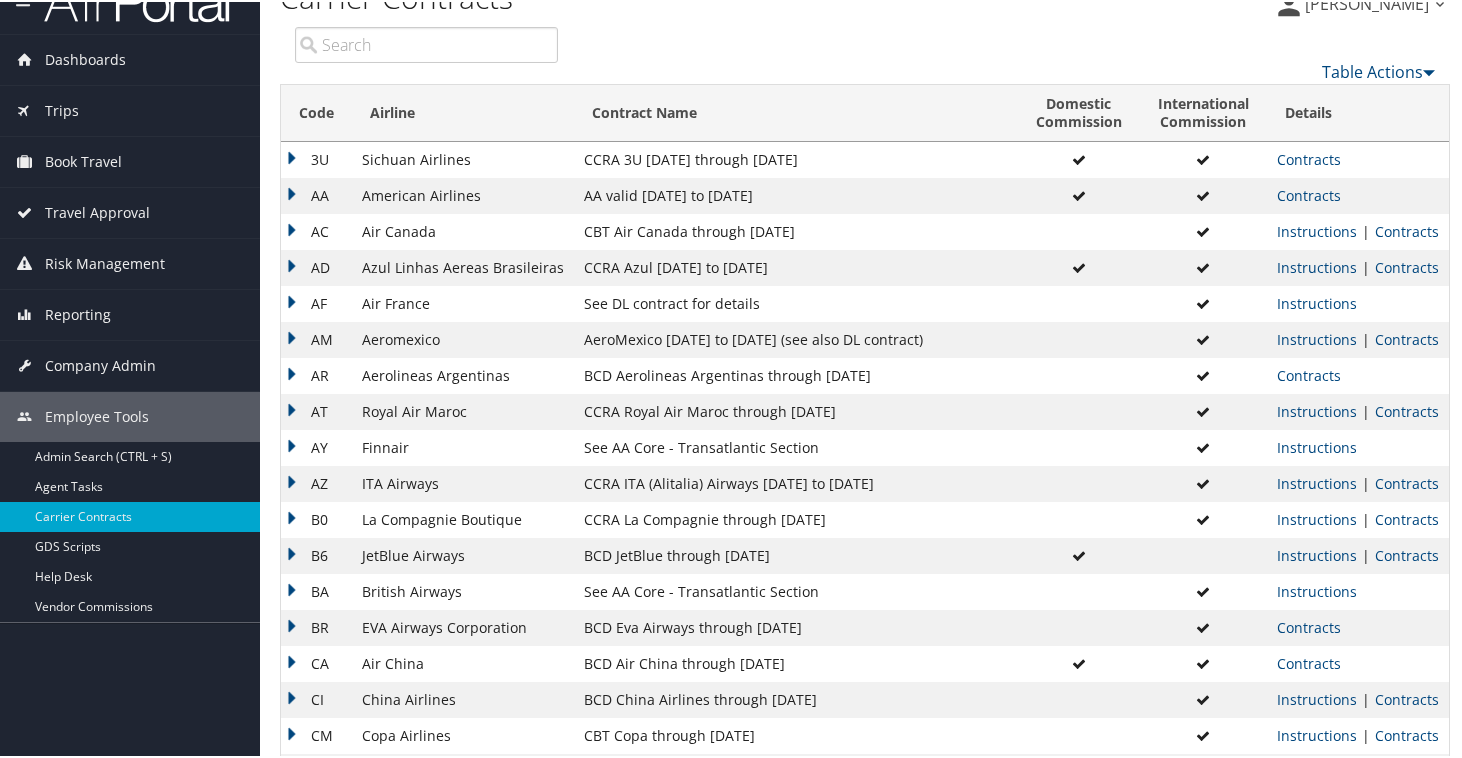 scroll, scrollTop: 41, scrollLeft: 0, axis: vertical 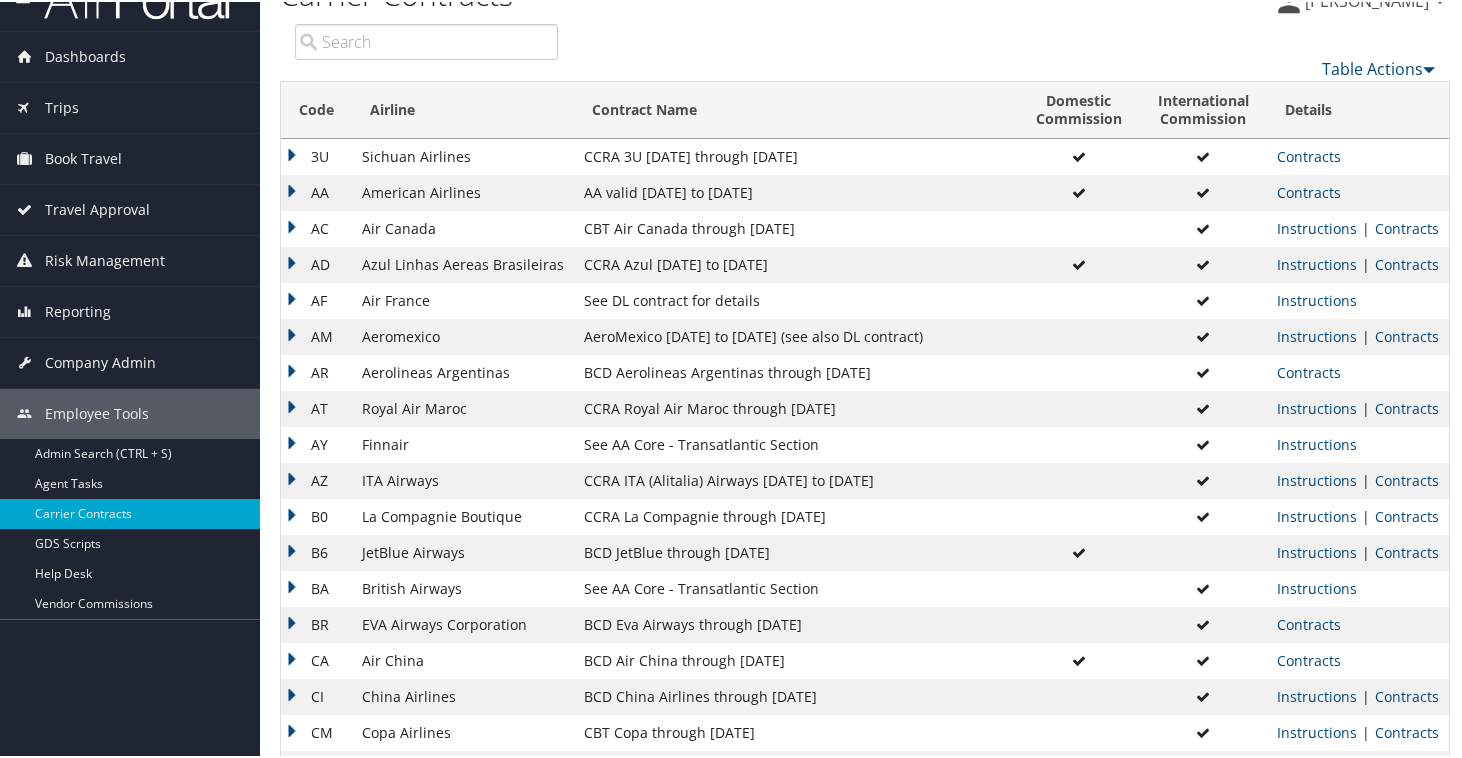 click on "BA" at bounding box center (316, 587) 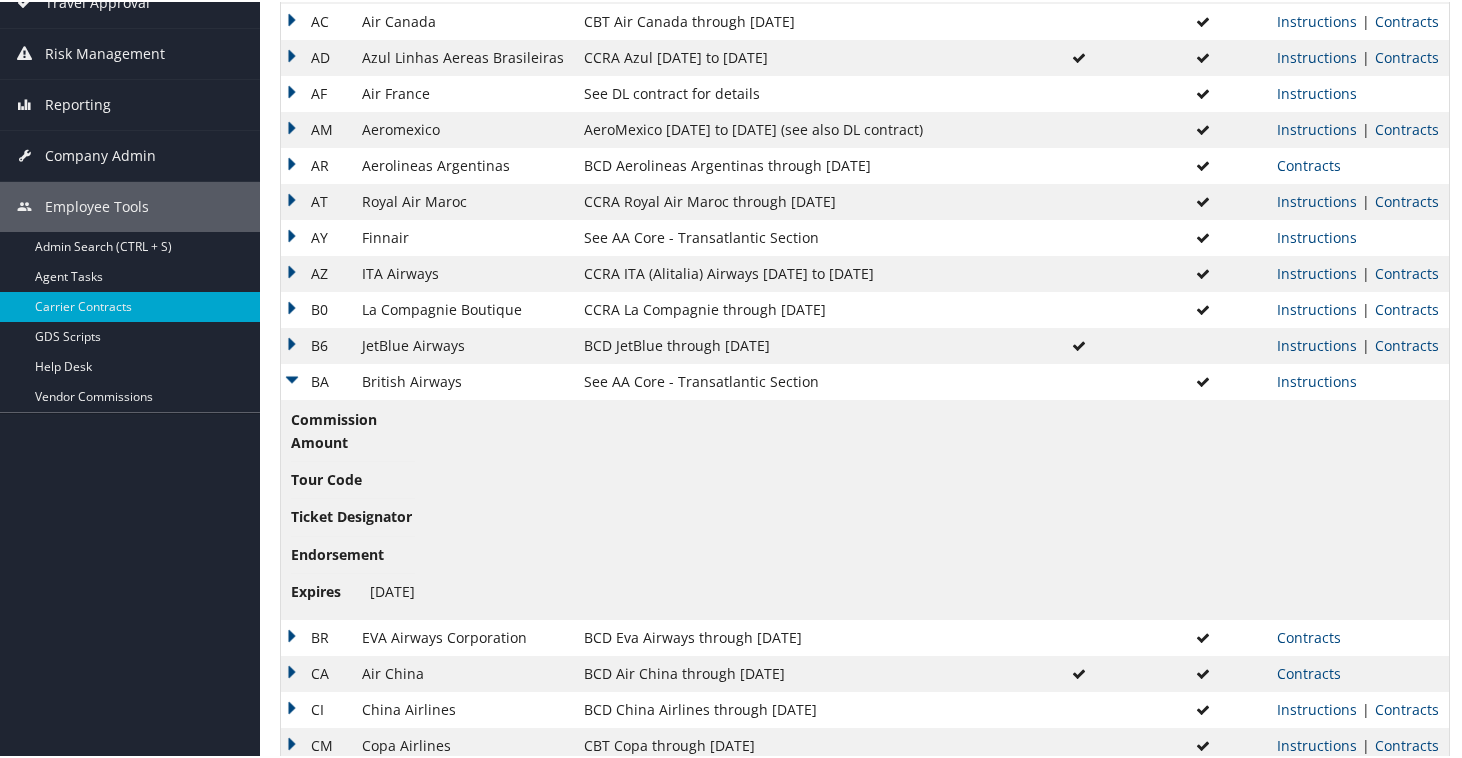 scroll, scrollTop: 262, scrollLeft: 0, axis: vertical 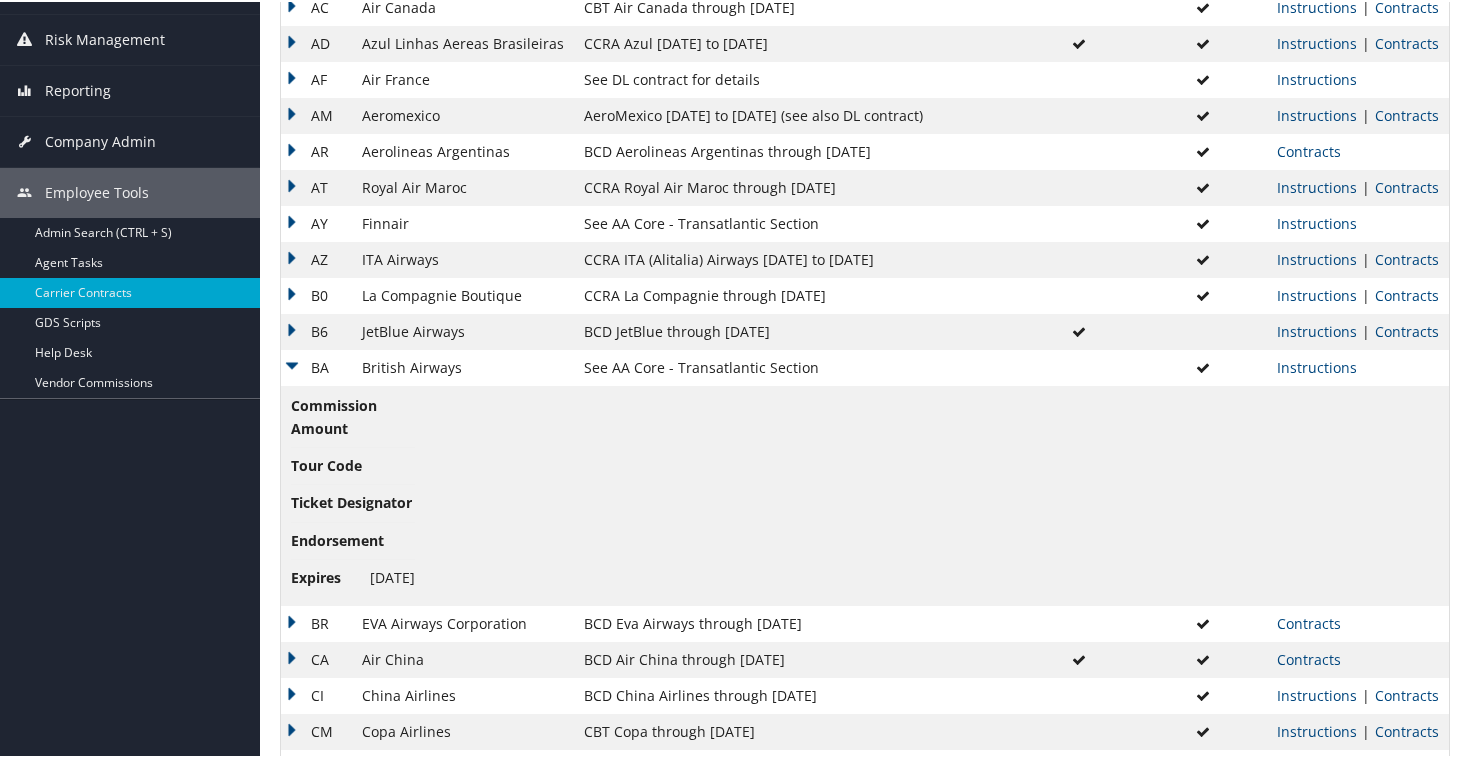 click on "BA" at bounding box center [316, 366] 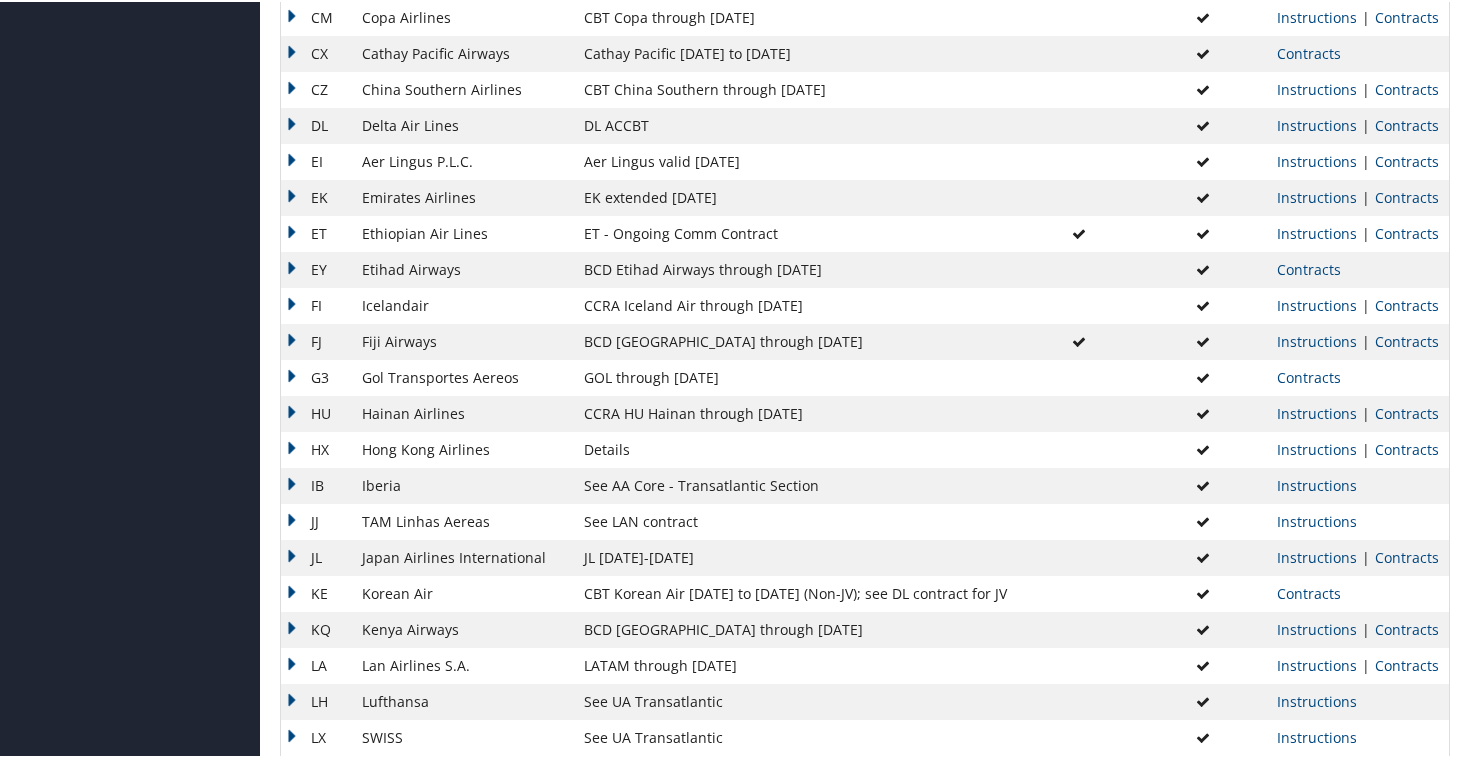 scroll, scrollTop: 710, scrollLeft: 0, axis: vertical 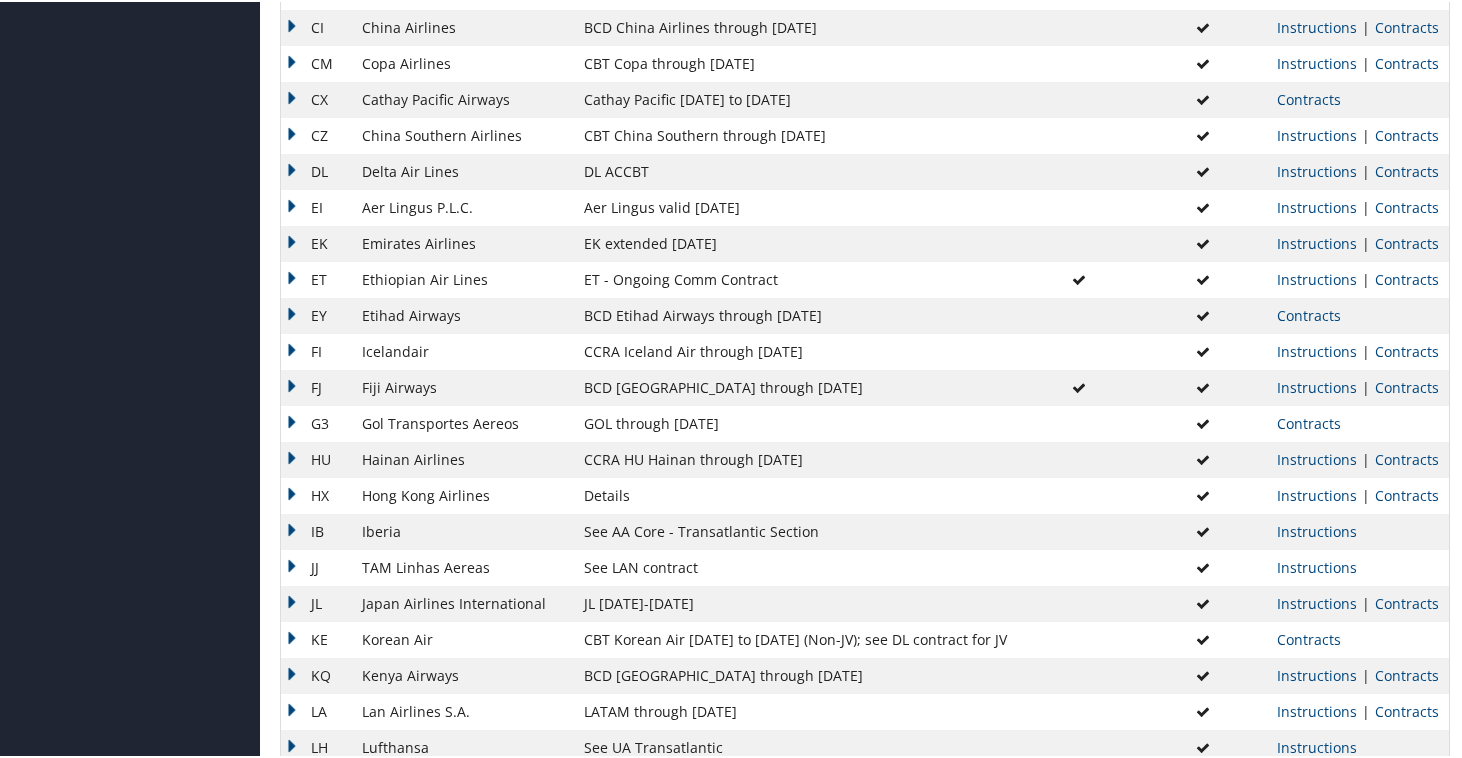 click on "EI" at bounding box center [316, 206] 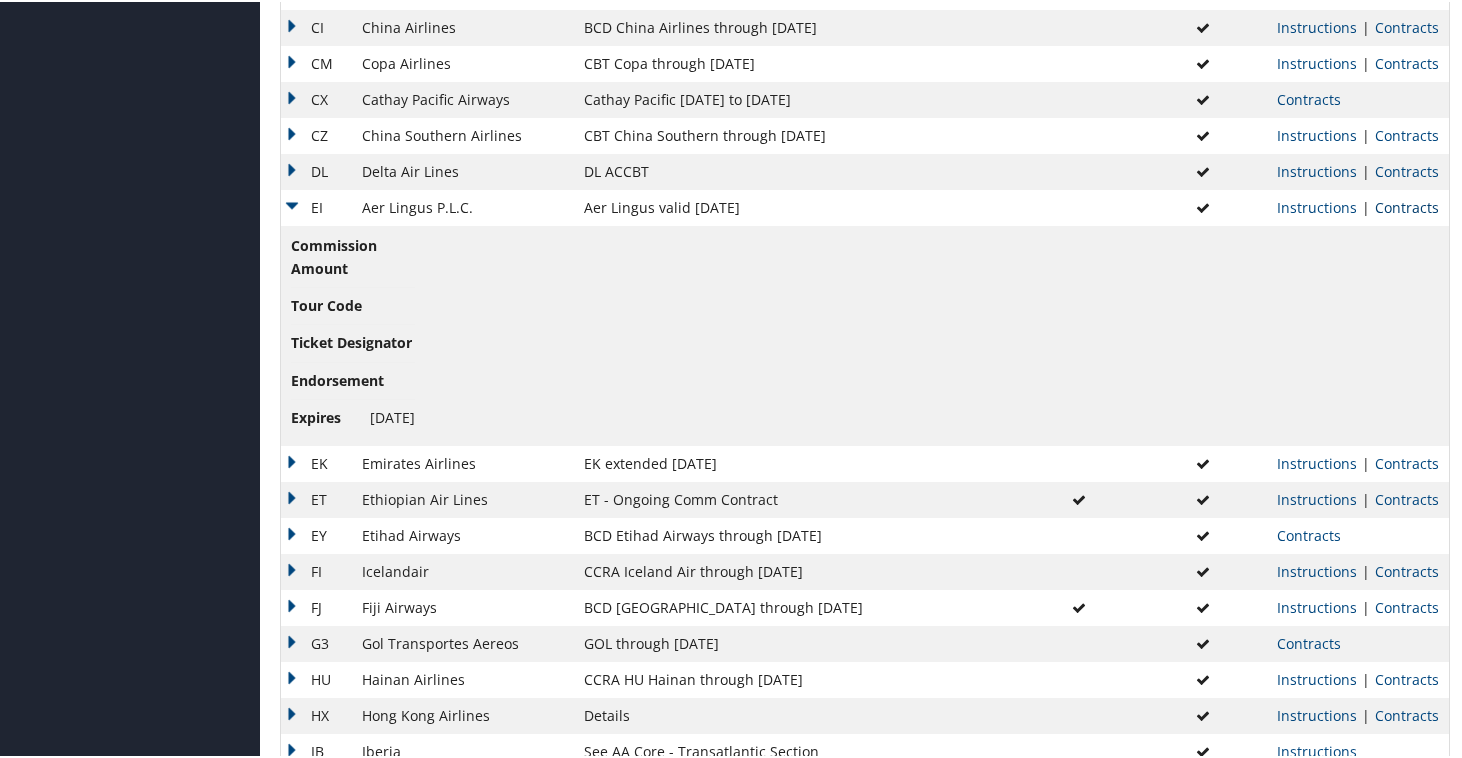 click on "Contracts" at bounding box center [1407, 205] 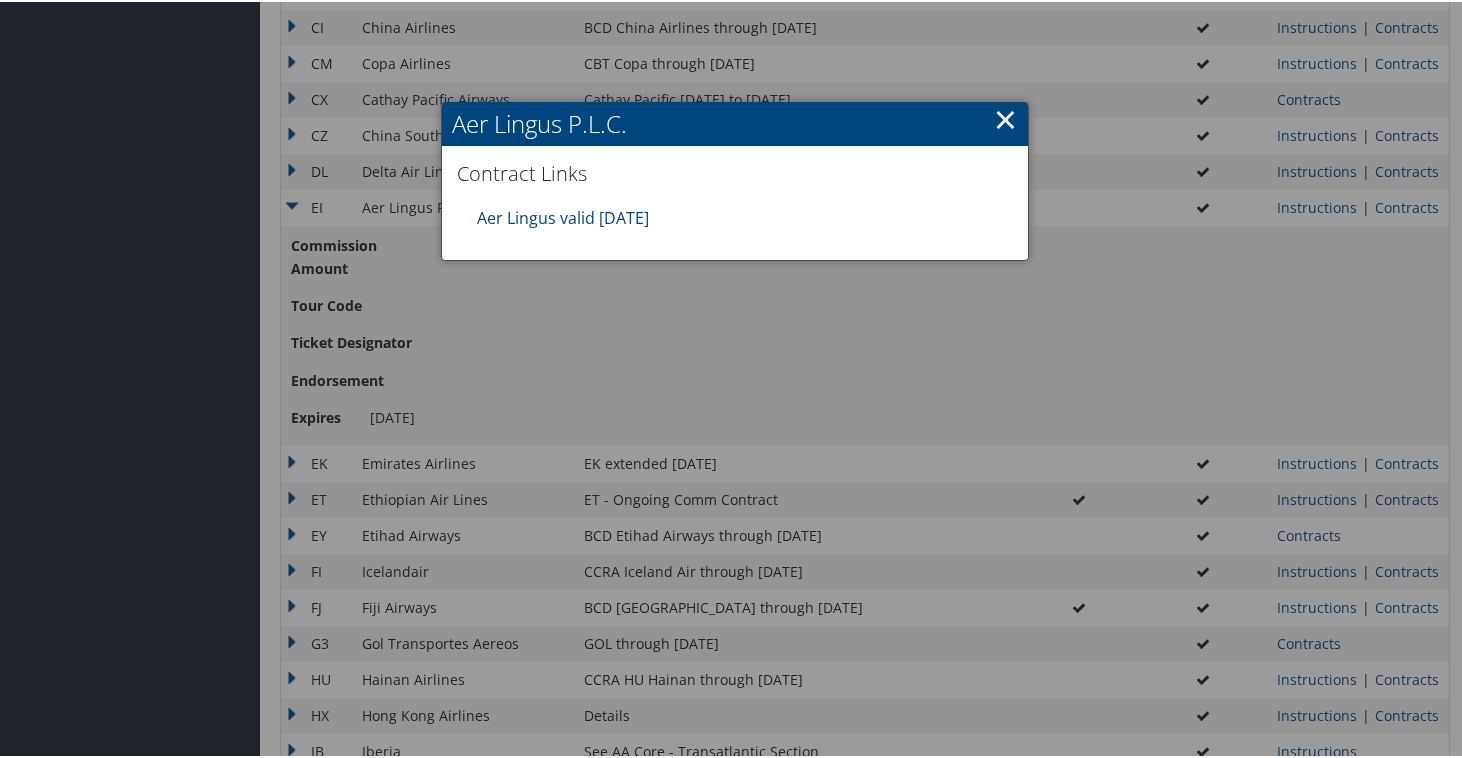 click on "×" at bounding box center [1005, 117] 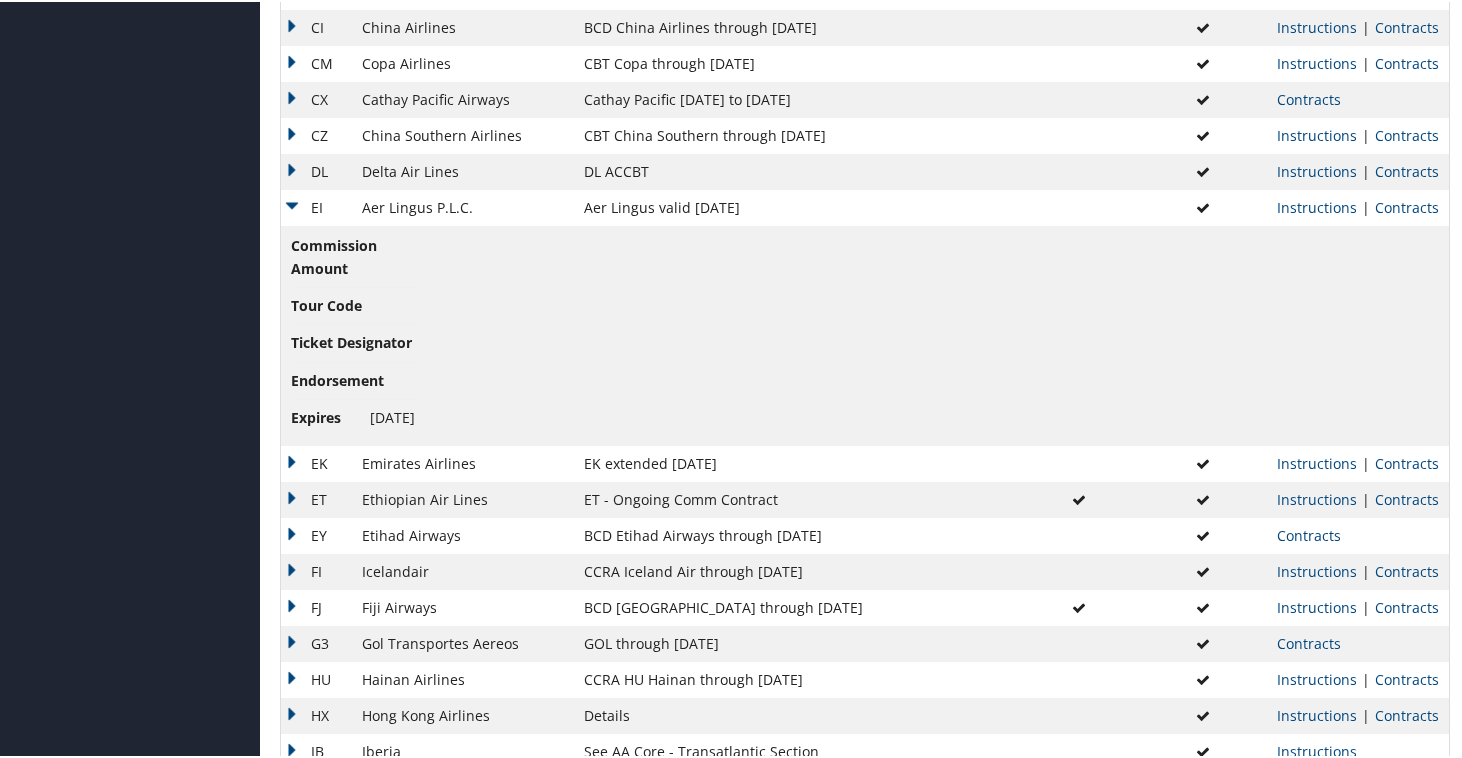 click on "EI" at bounding box center (316, 206) 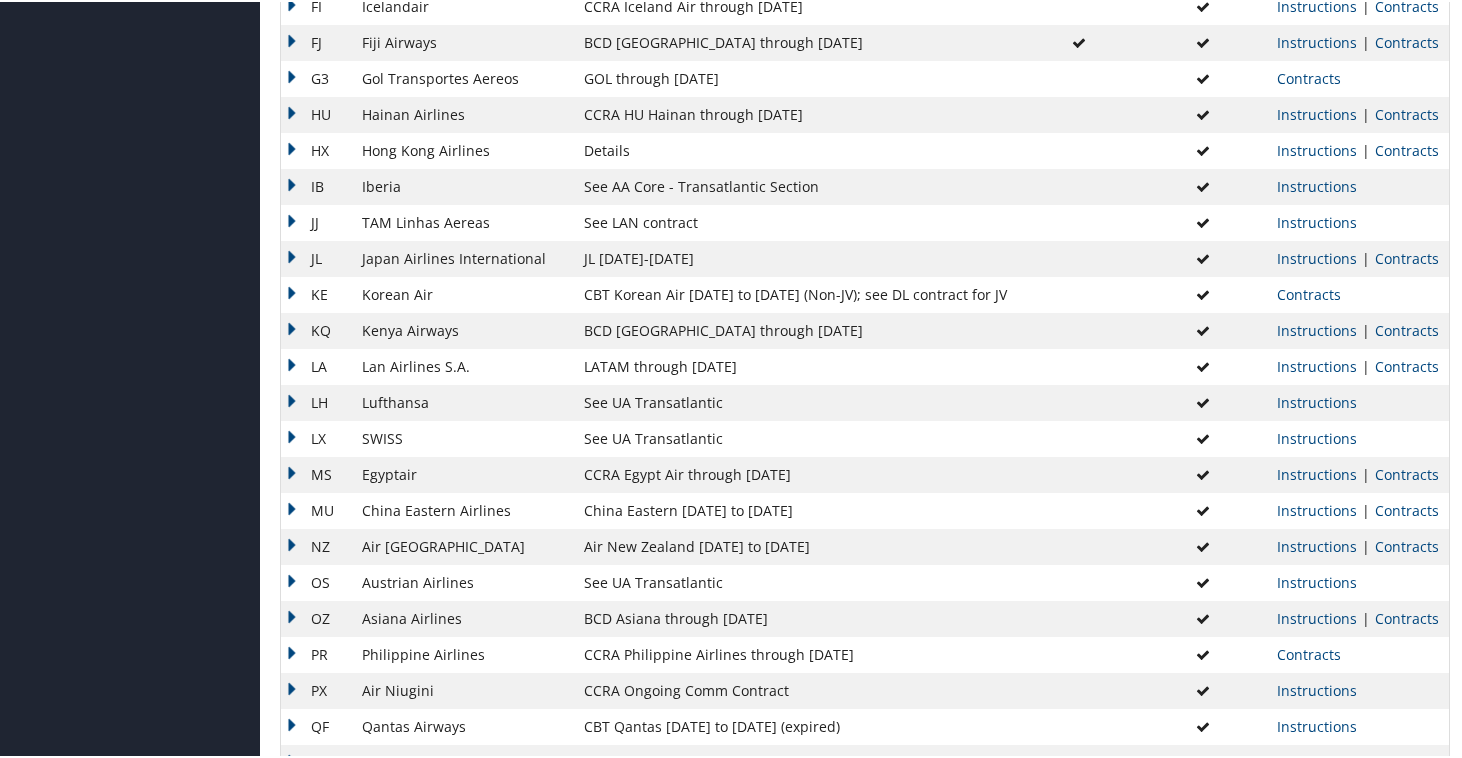 scroll, scrollTop: 1053, scrollLeft: 0, axis: vertical 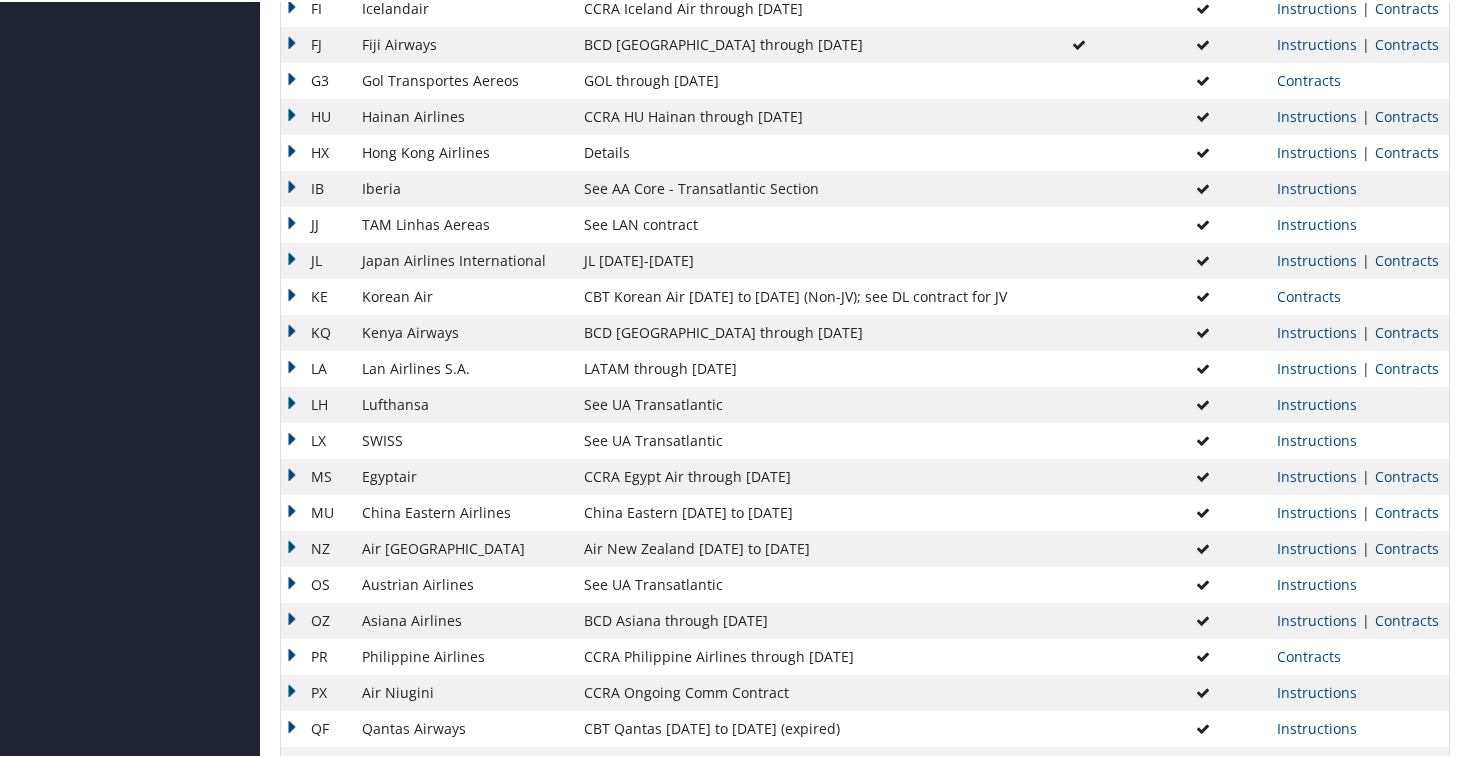 click on "JL" at bounding box center [316, 259] 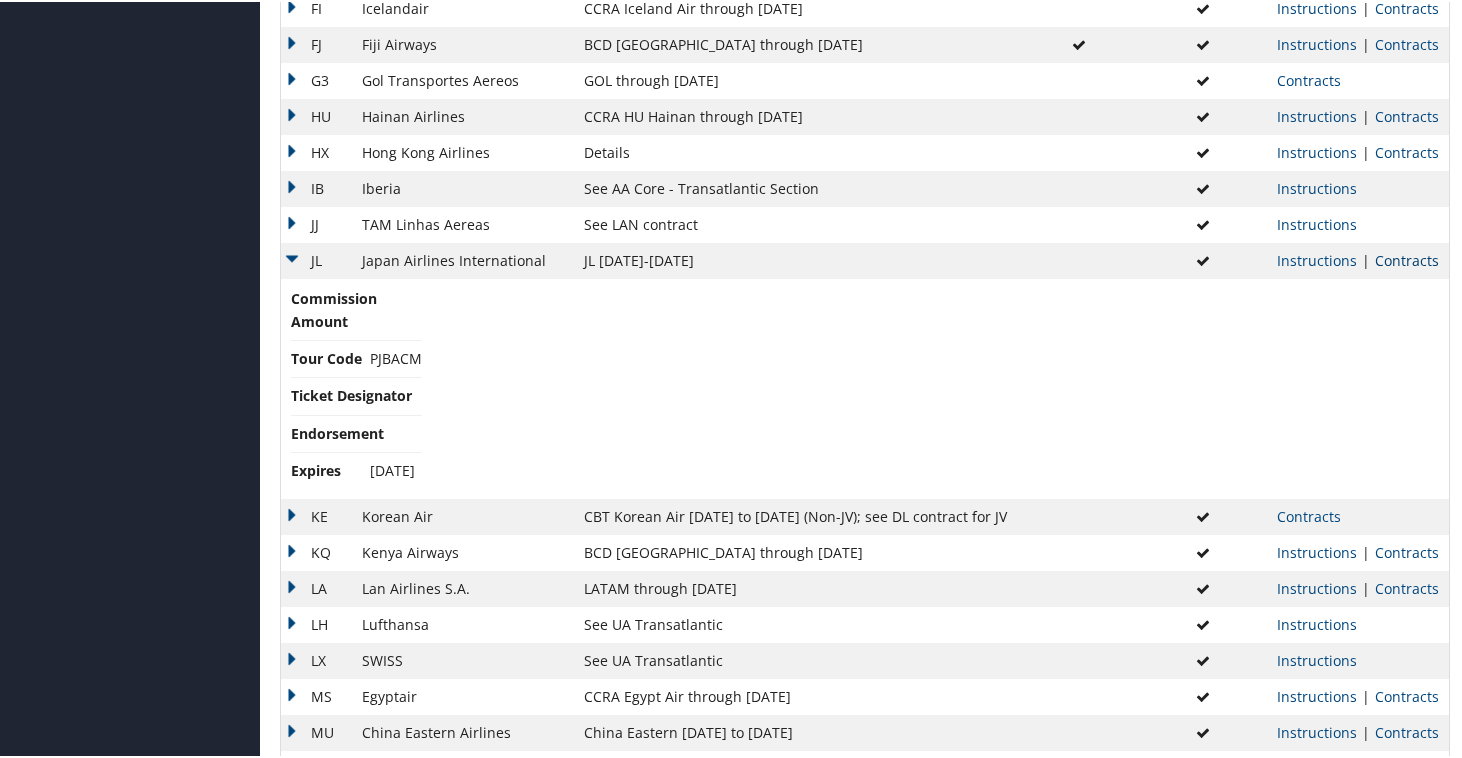 click on "Contracts" at bounding box center (1407, 258) 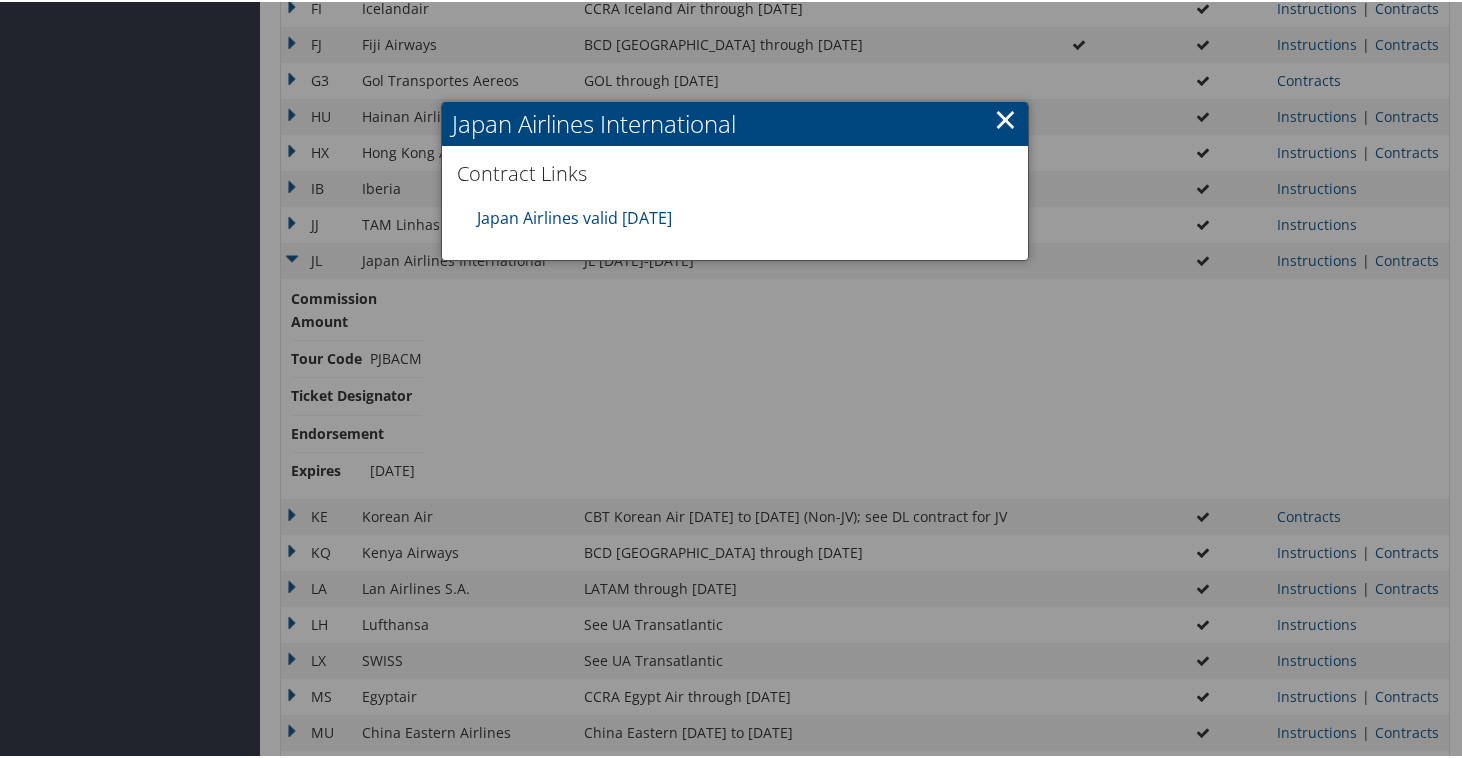 click on "×" at bounding box center (1005, 117) 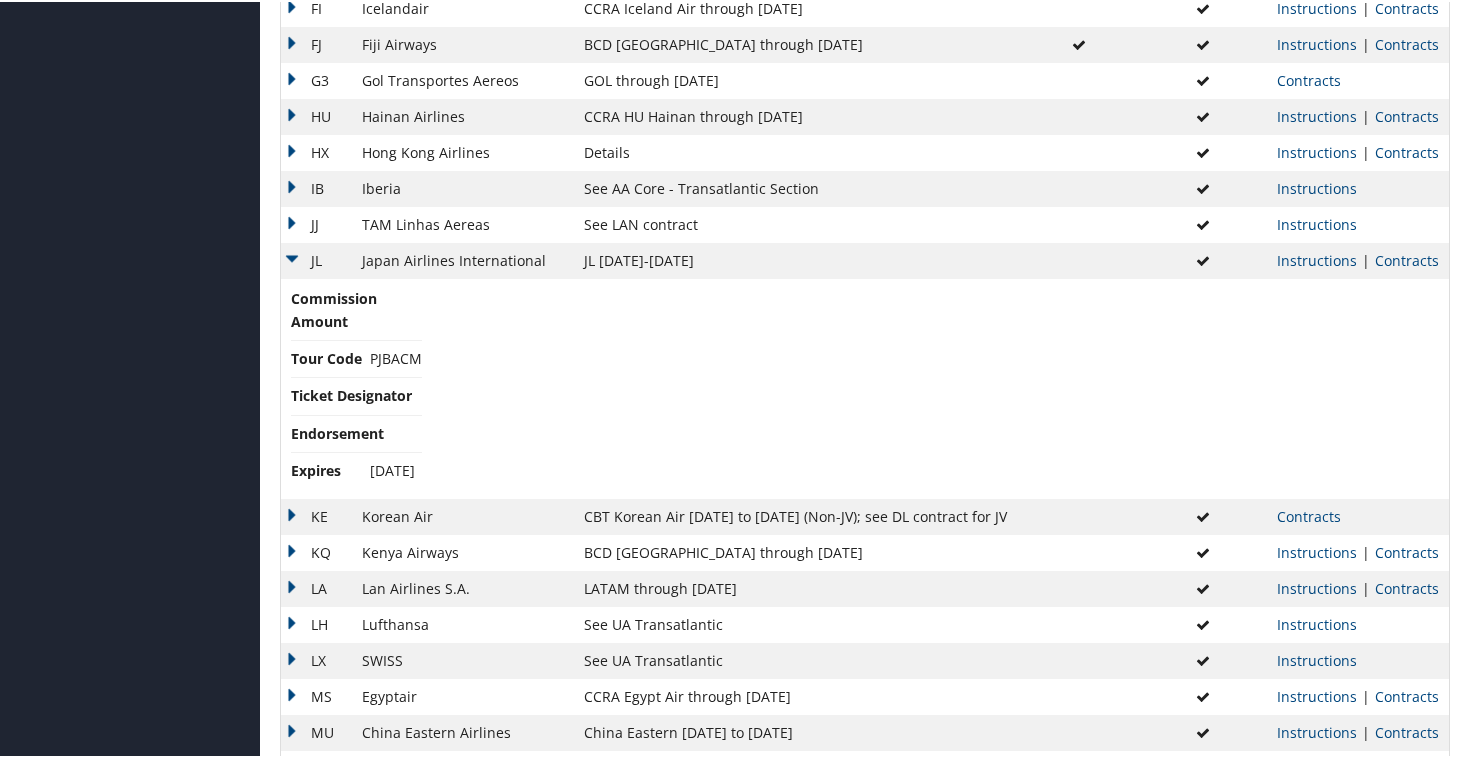 click on "JL" at bounding box center (316, 259) 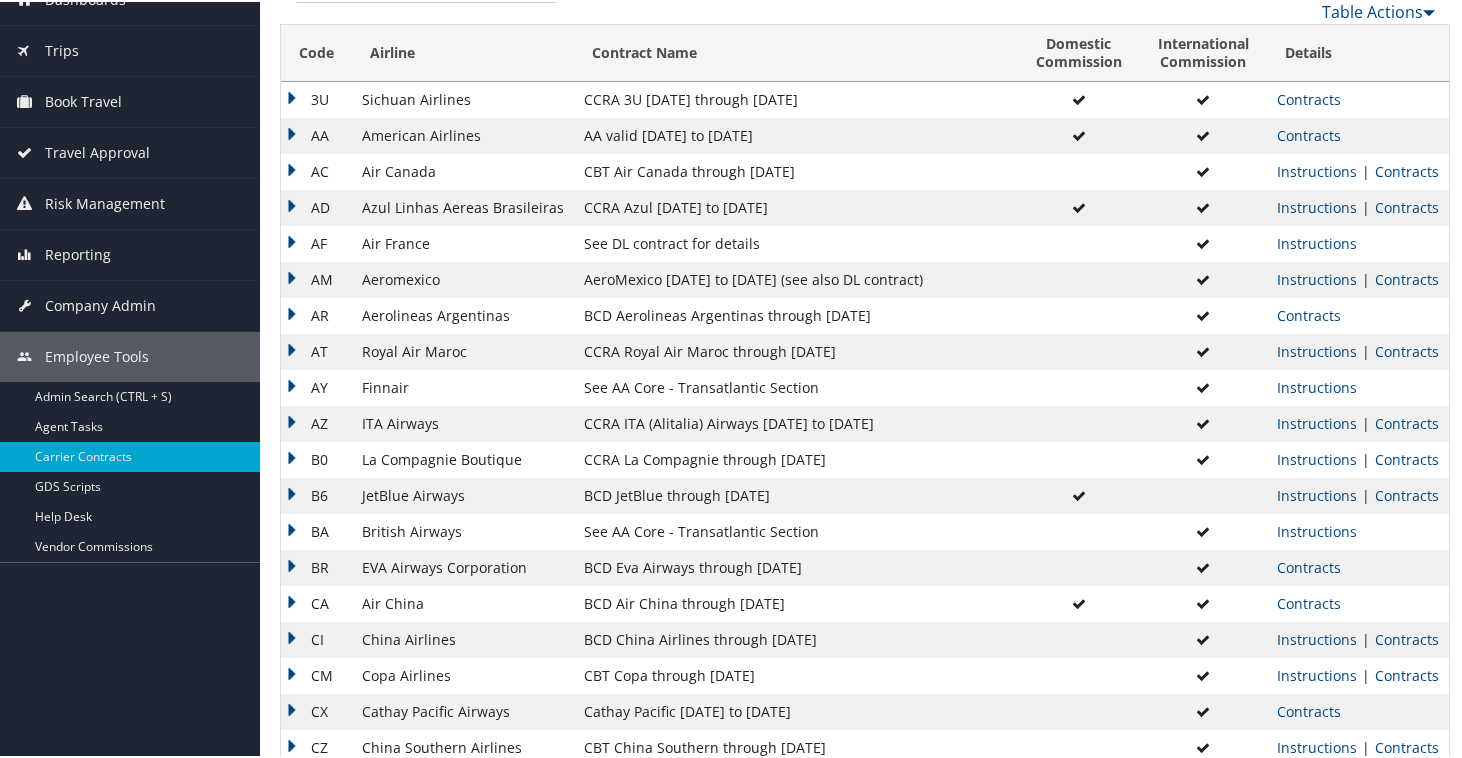 scroll, scrollTop: 0, scrollLeft: 0, axis: both 